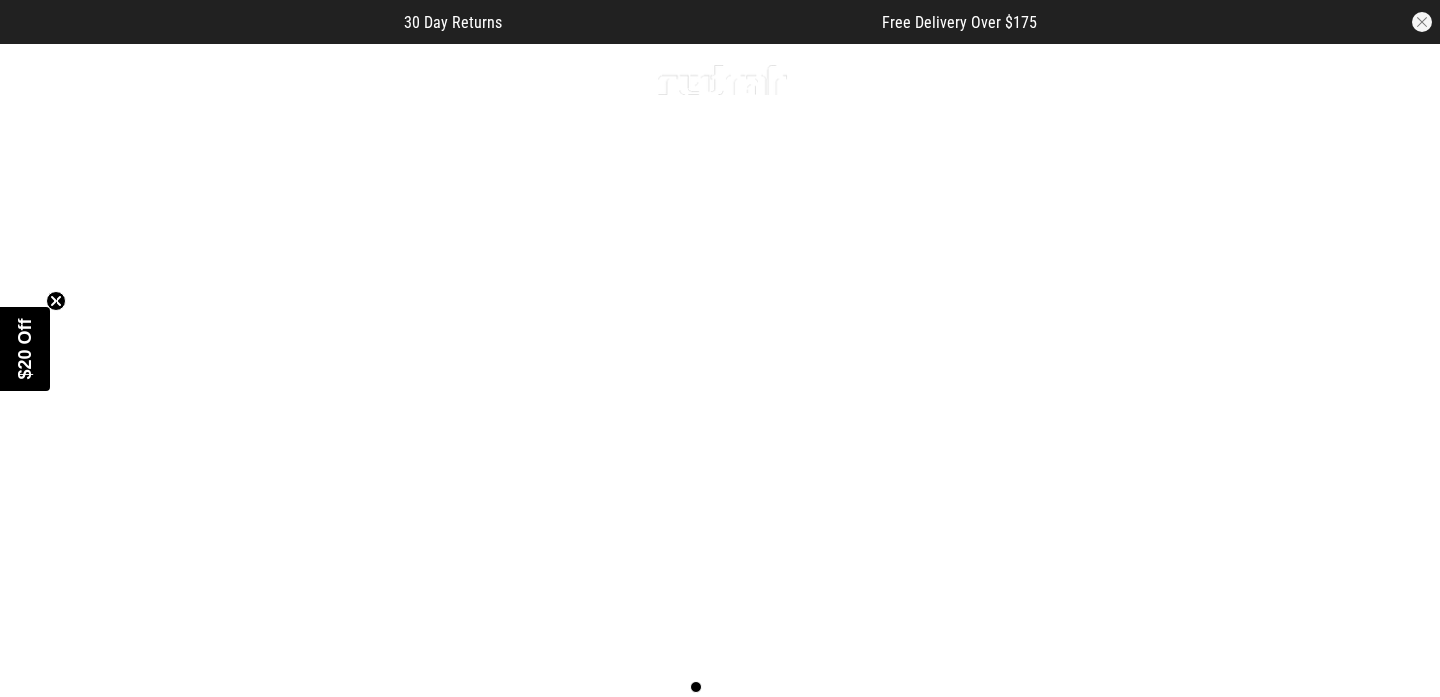 scroll, scrollTop: 0, scrollLeft: 0, axis: both 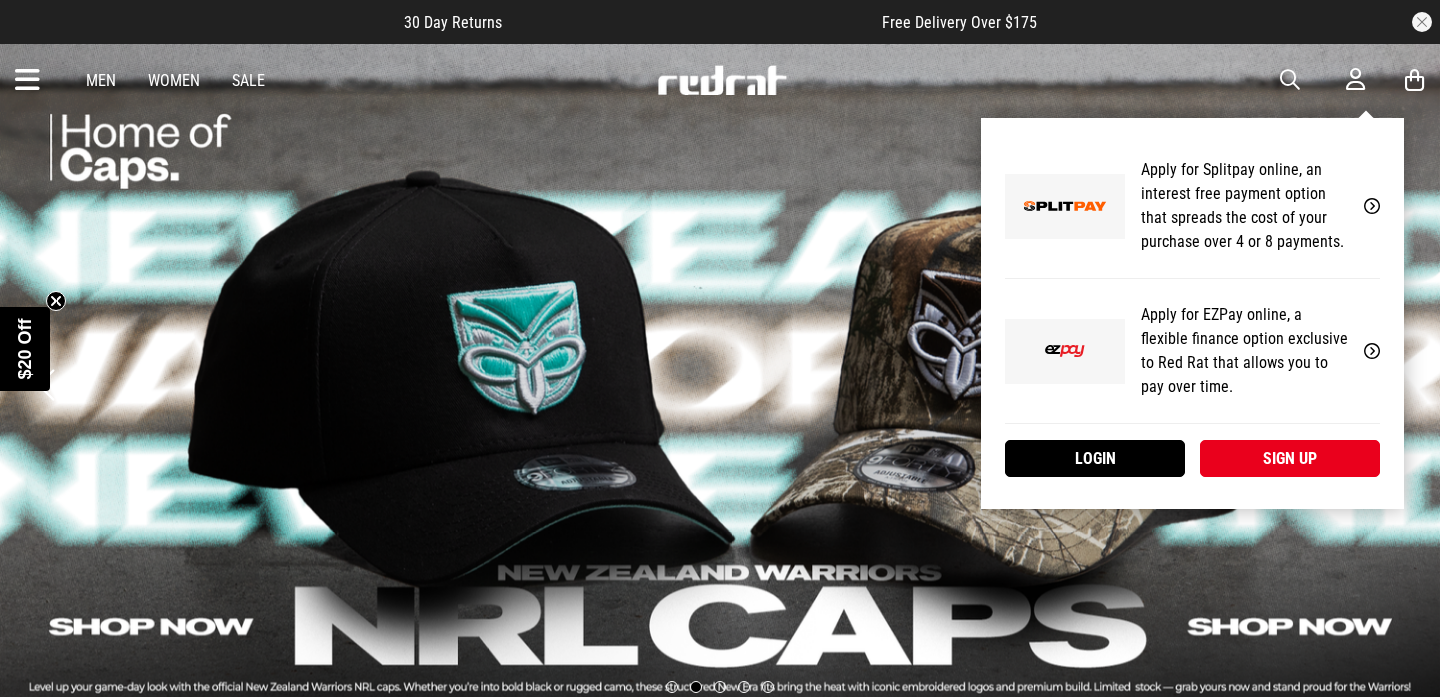 click at bounding box center [1355, 79] 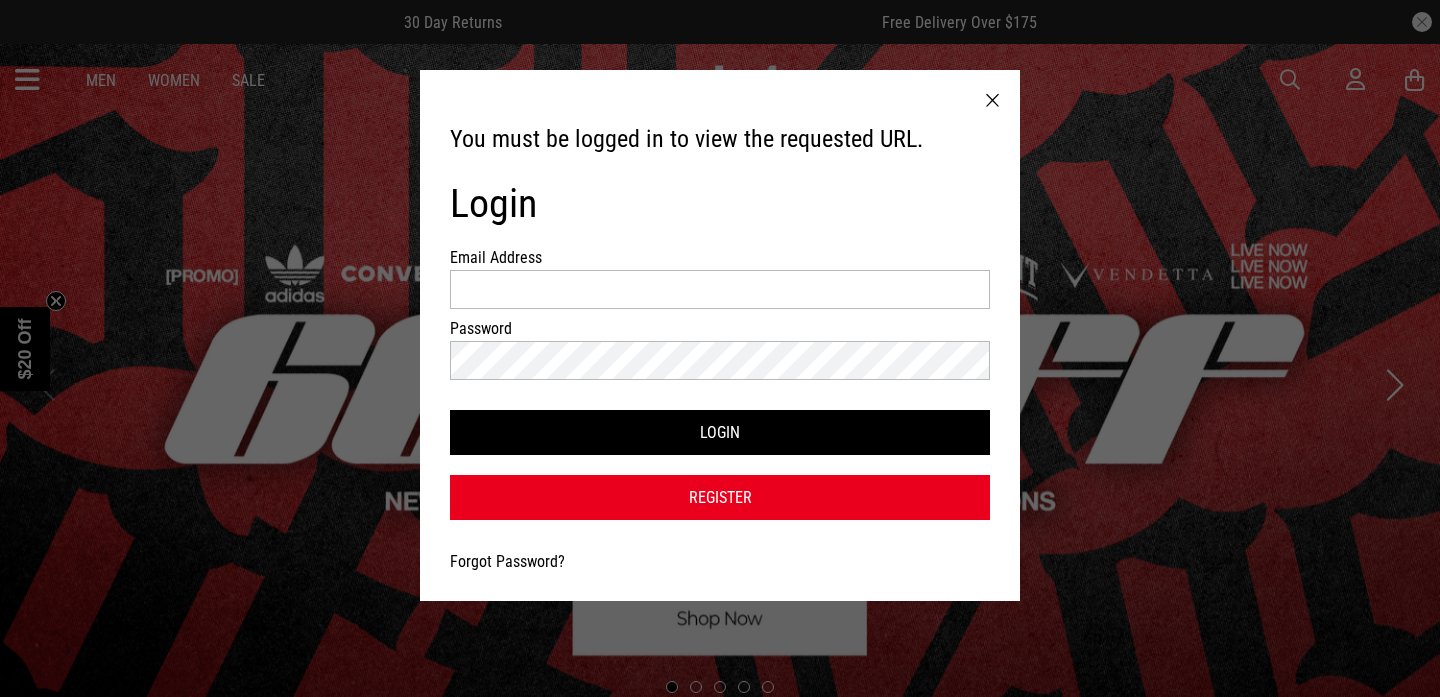 scroll, scrollTop: 0, scrollLeft: 0, axis: both 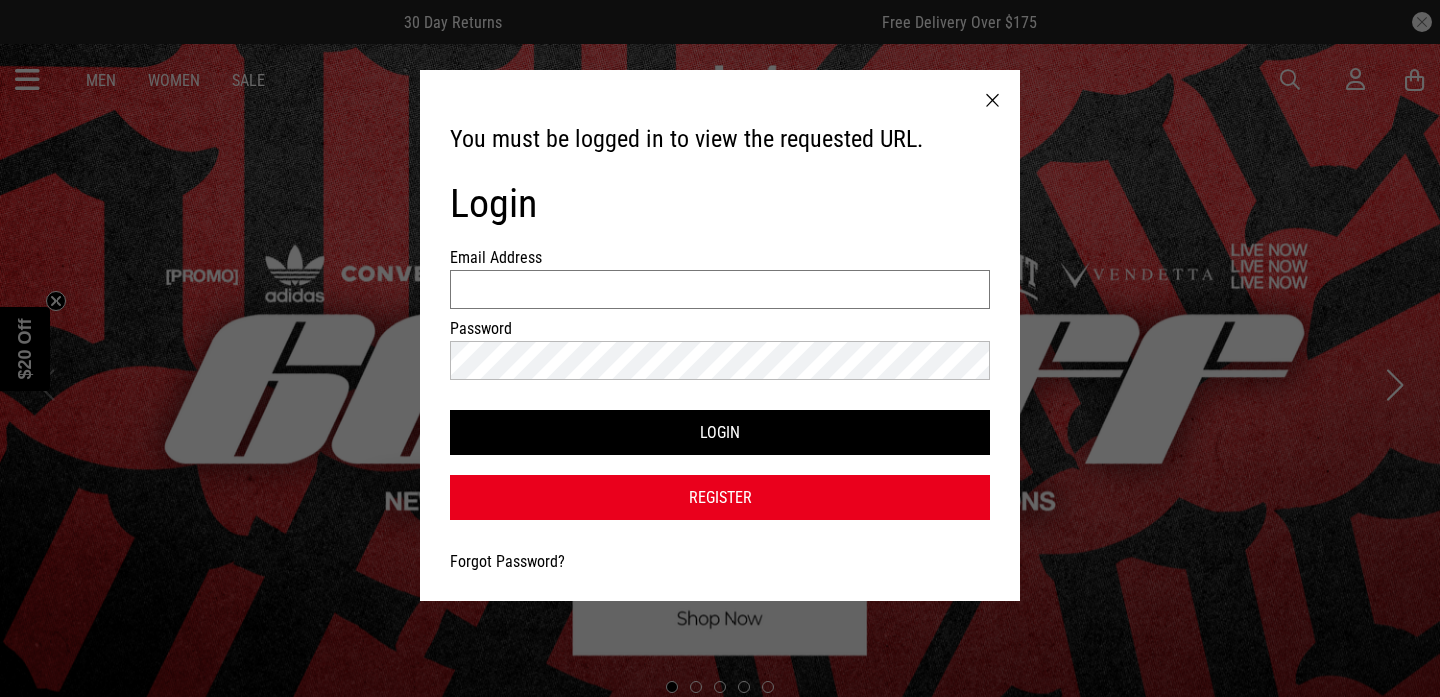 click on "Email Address" at bounding box center [720, 289] 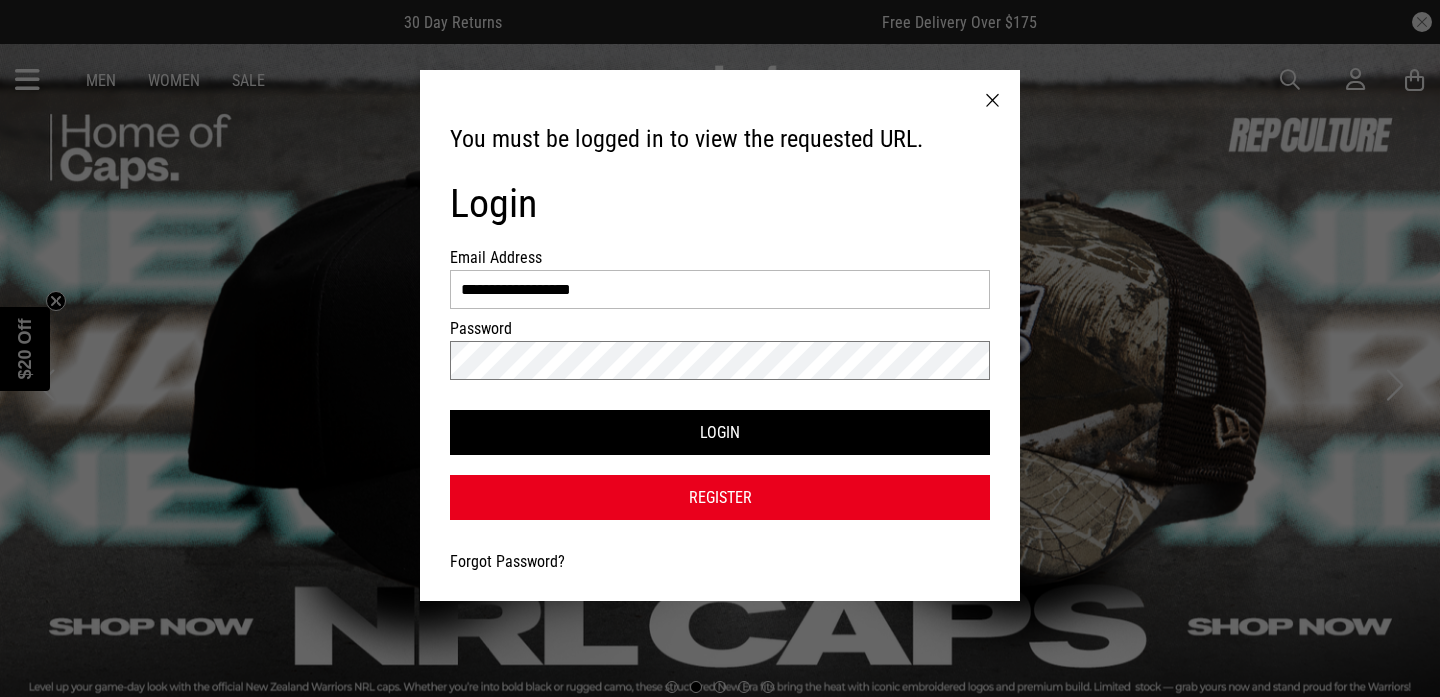 click on "Login" at bounding box center (720, 432) 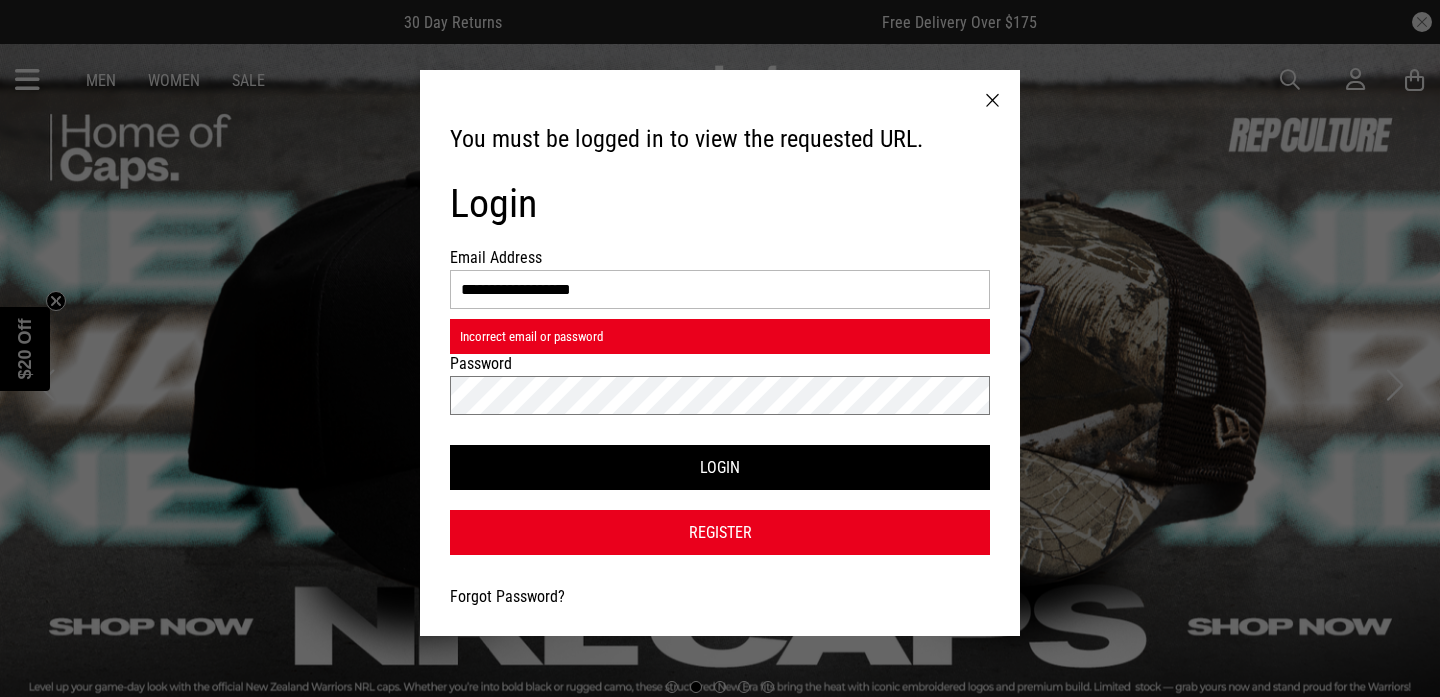 click on "**********" at bounding box center (720, 348) 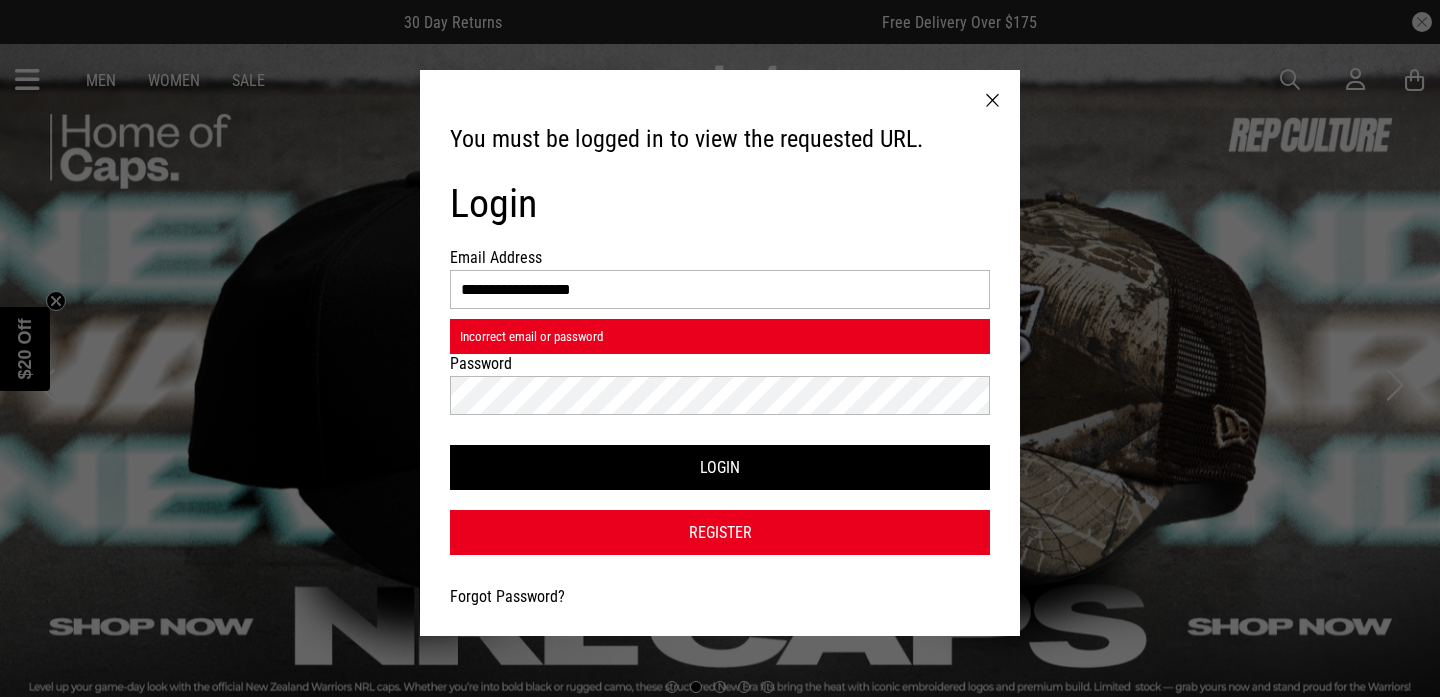 click on "Forgot Password?" at bounding box center (507, 596) 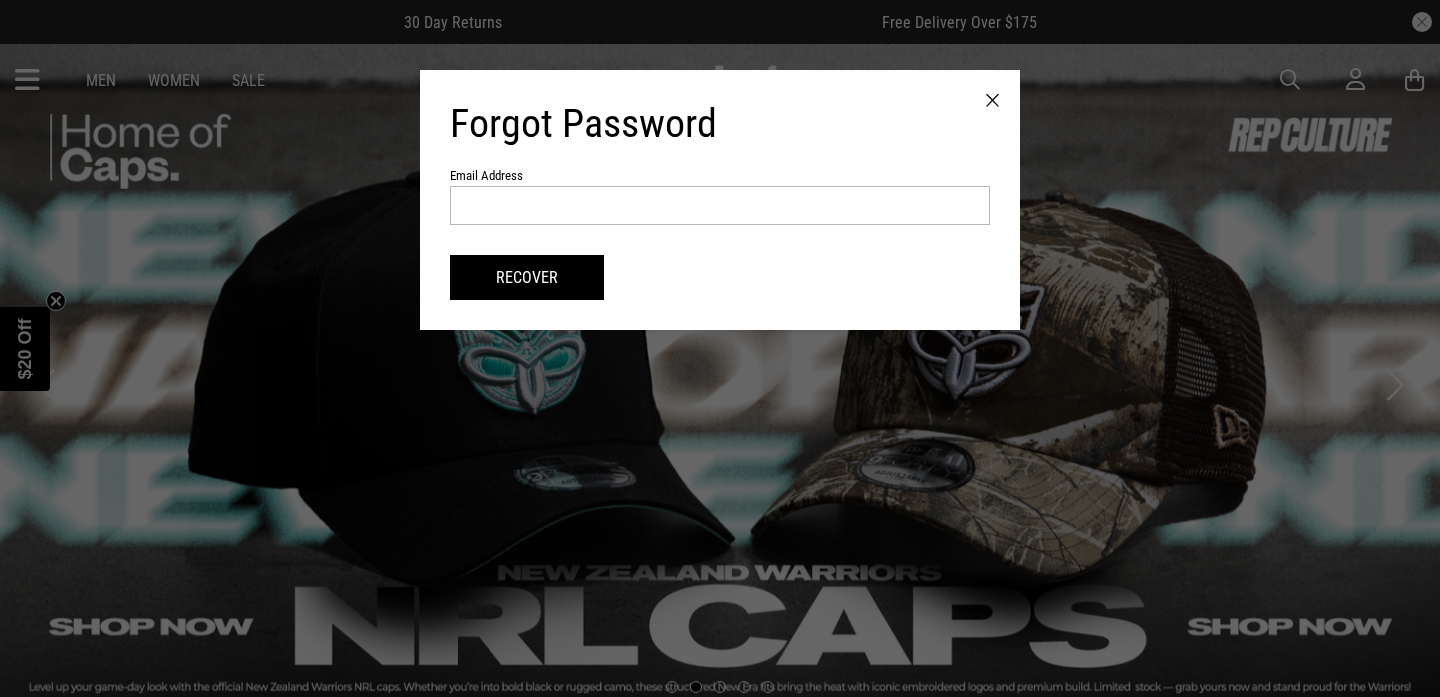 click on "Forgot Password
Email Address
Recover" at bounding box center [720, 200] 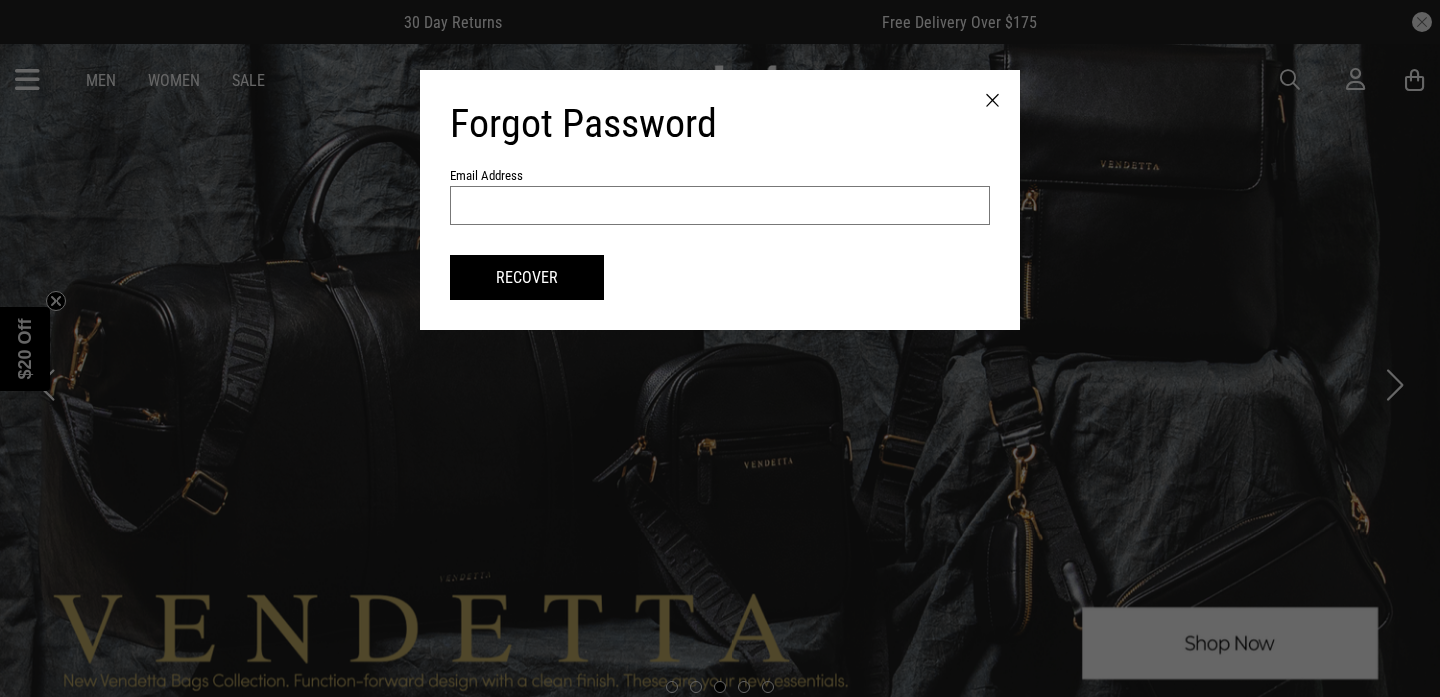 click at bounding box center (720, 205) 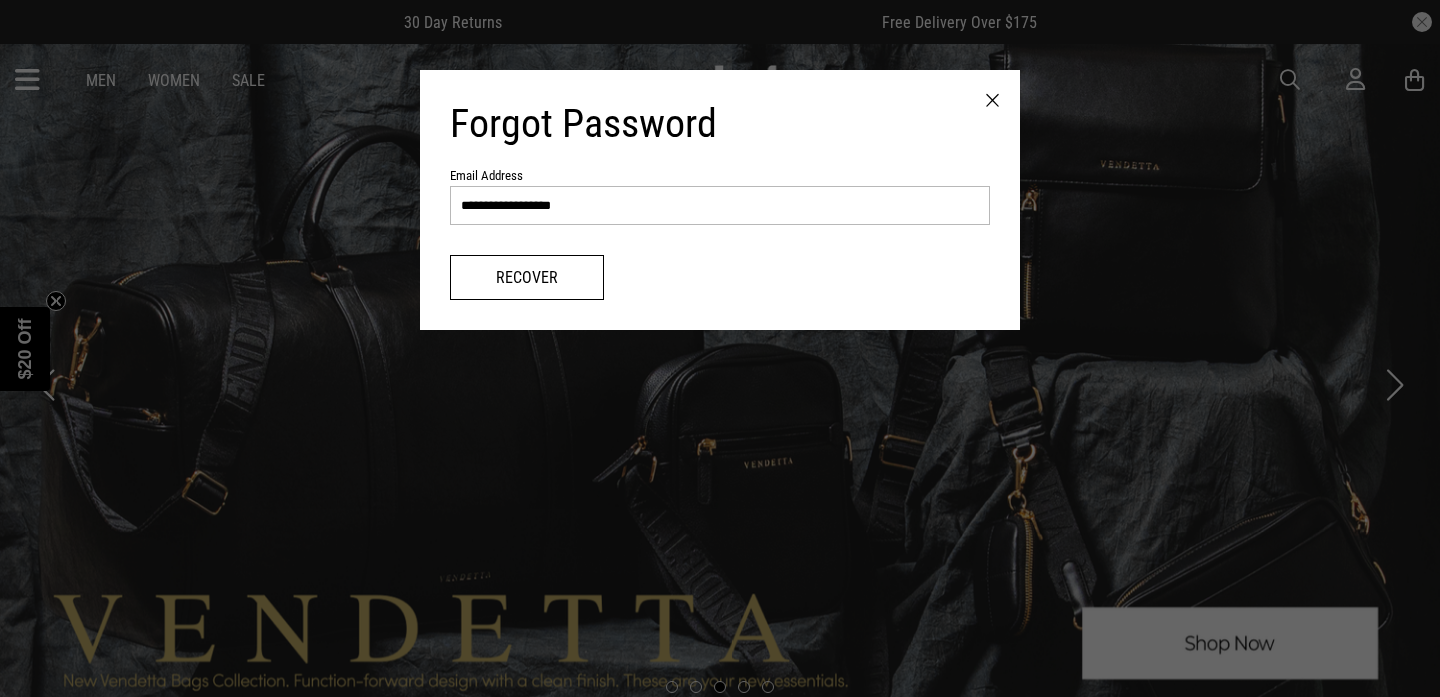 click on "Recover" at bounding box center (527, 277) 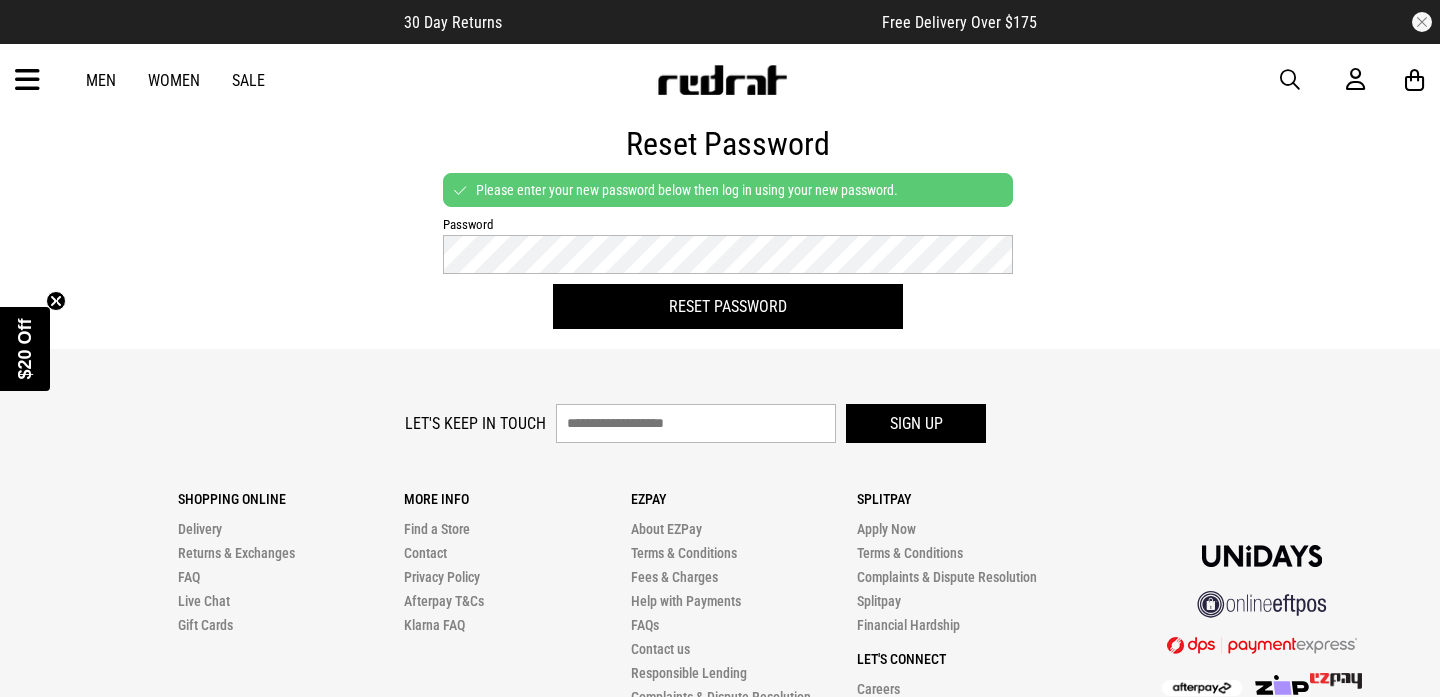 scroll, scrollTop: 0, scrollLeft: 0, axis: both 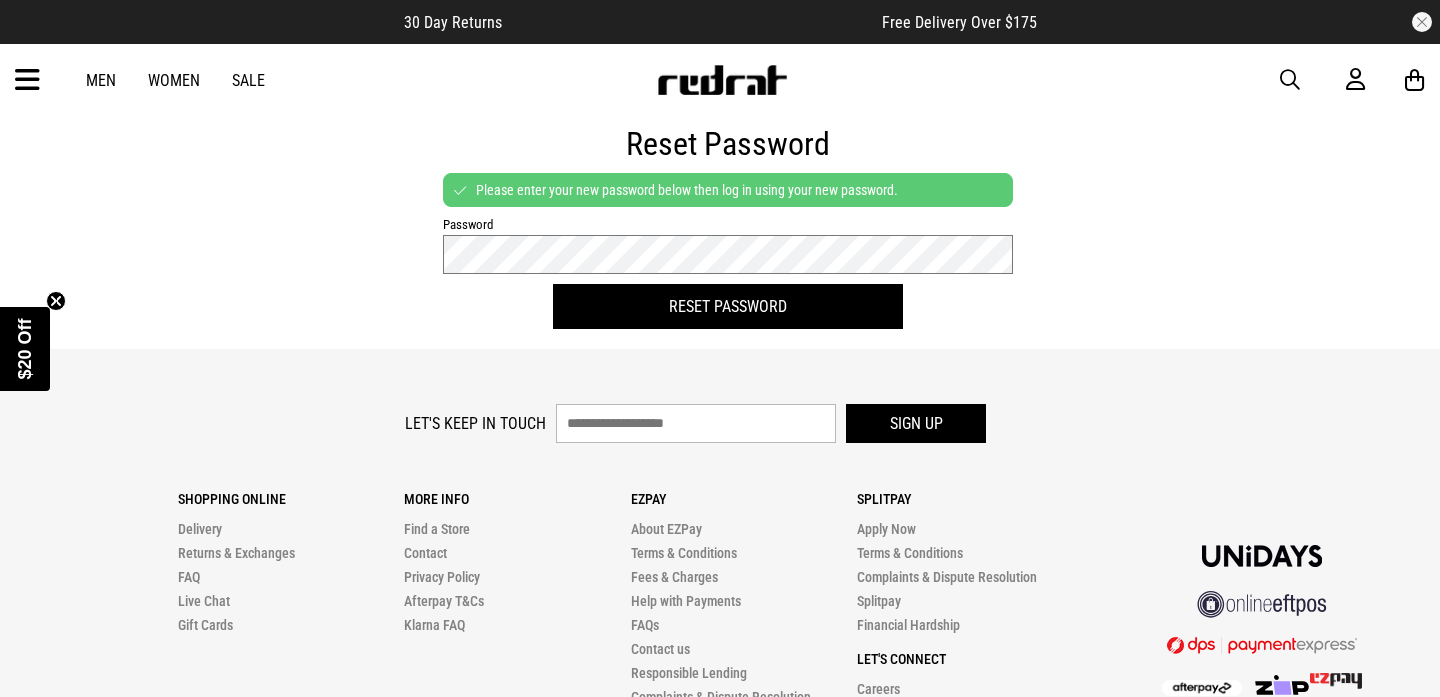 click on "Reset Password" at bounding box center [728, 306] 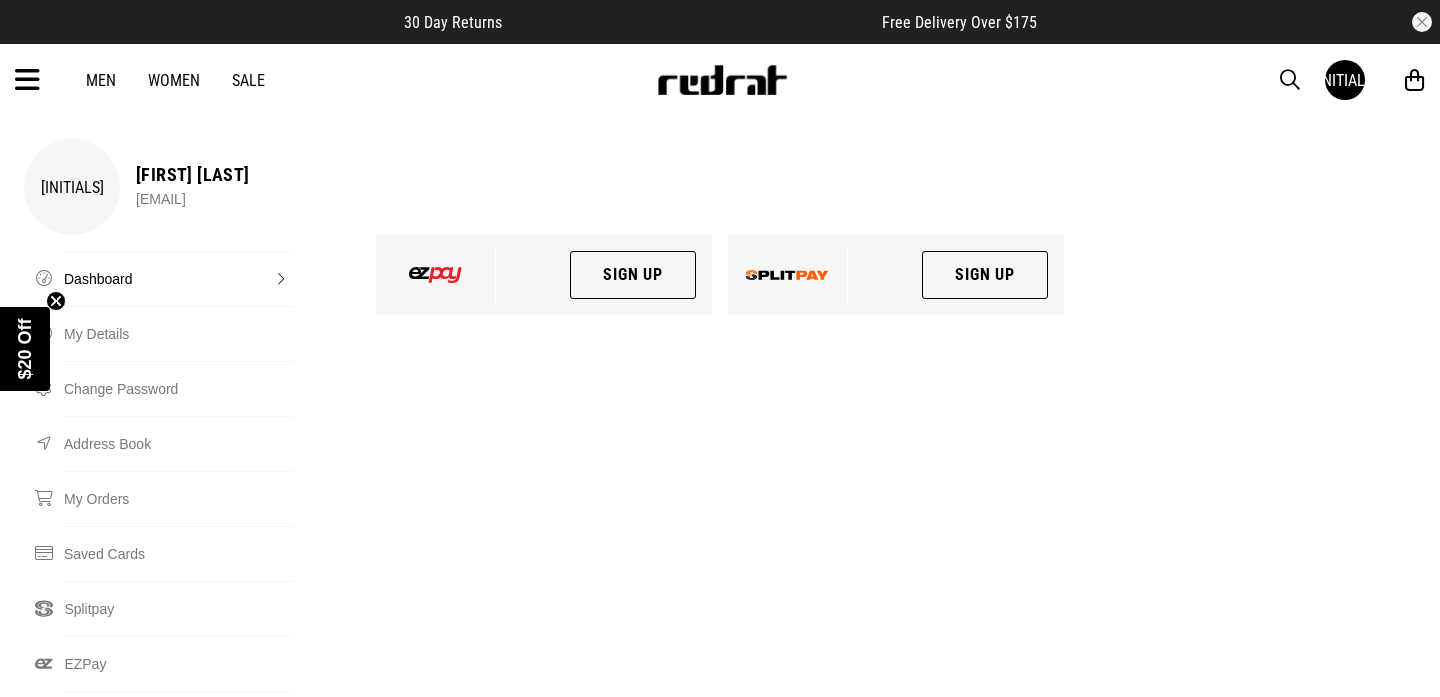 scroll, scrollTop: 0, scrollLeft: 0, axis: both 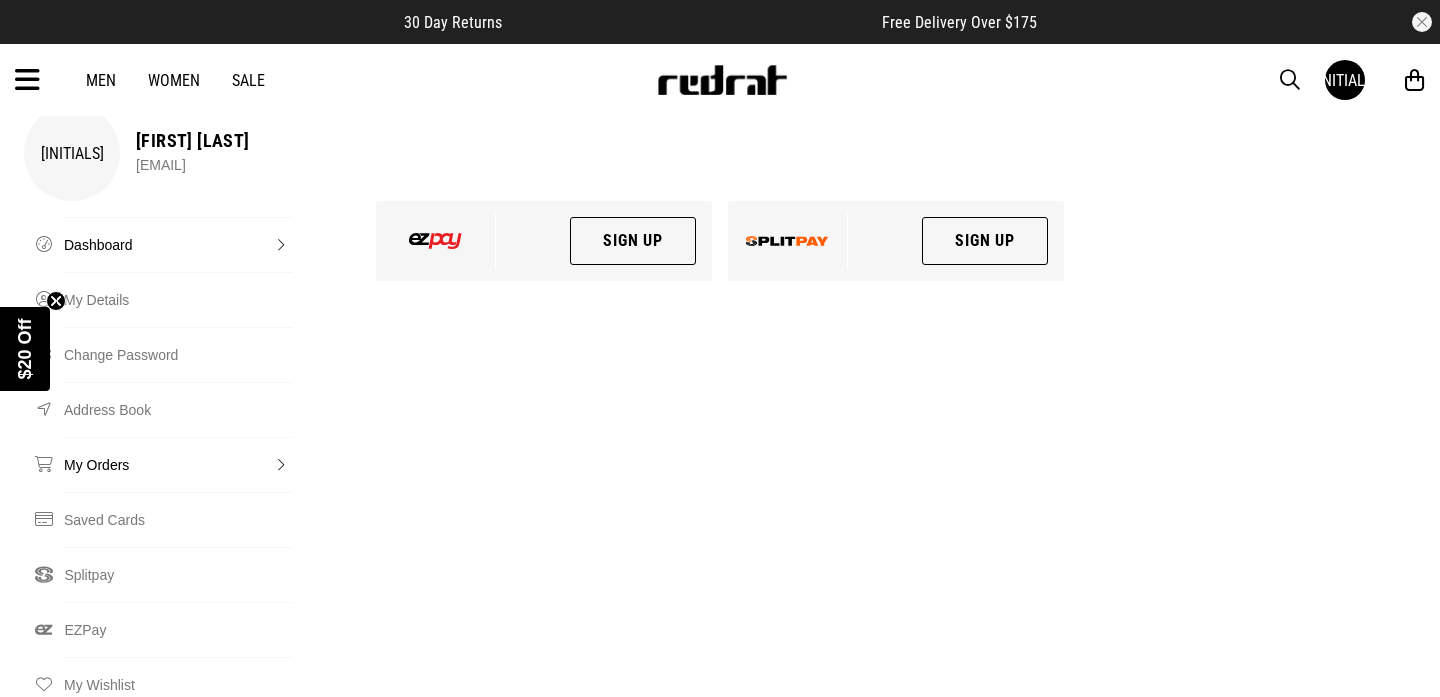 click on "My Orders" at bounding box center (178, 464) 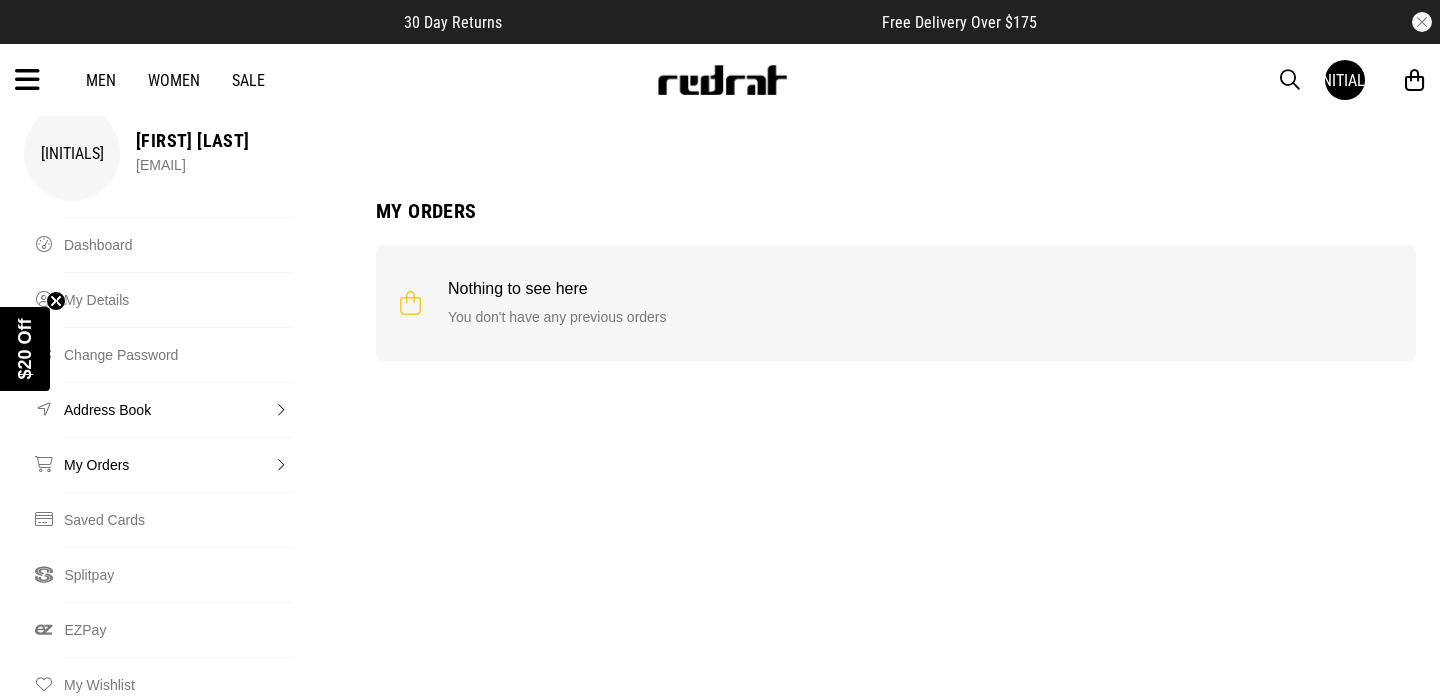 scroll, scrollTop: 0, scrollLeft: 0, axis: both 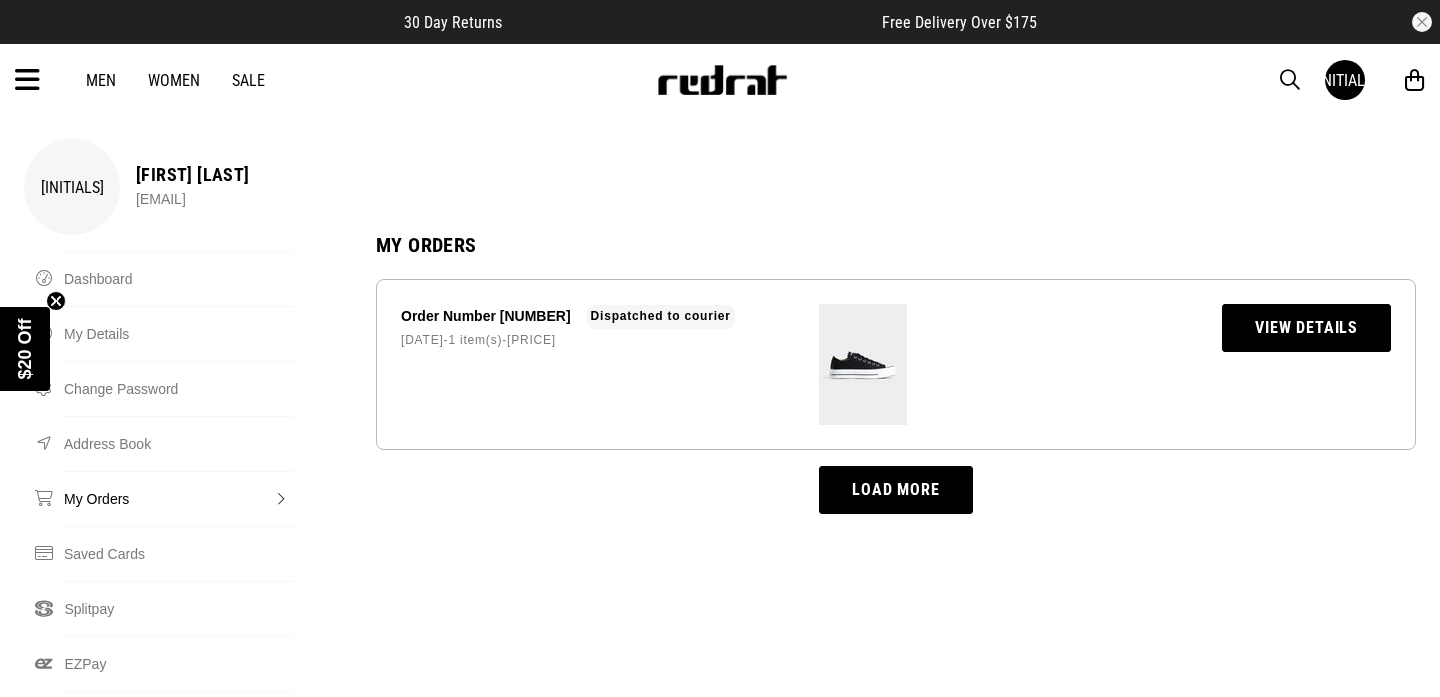 click at bounding box center (863, 364) 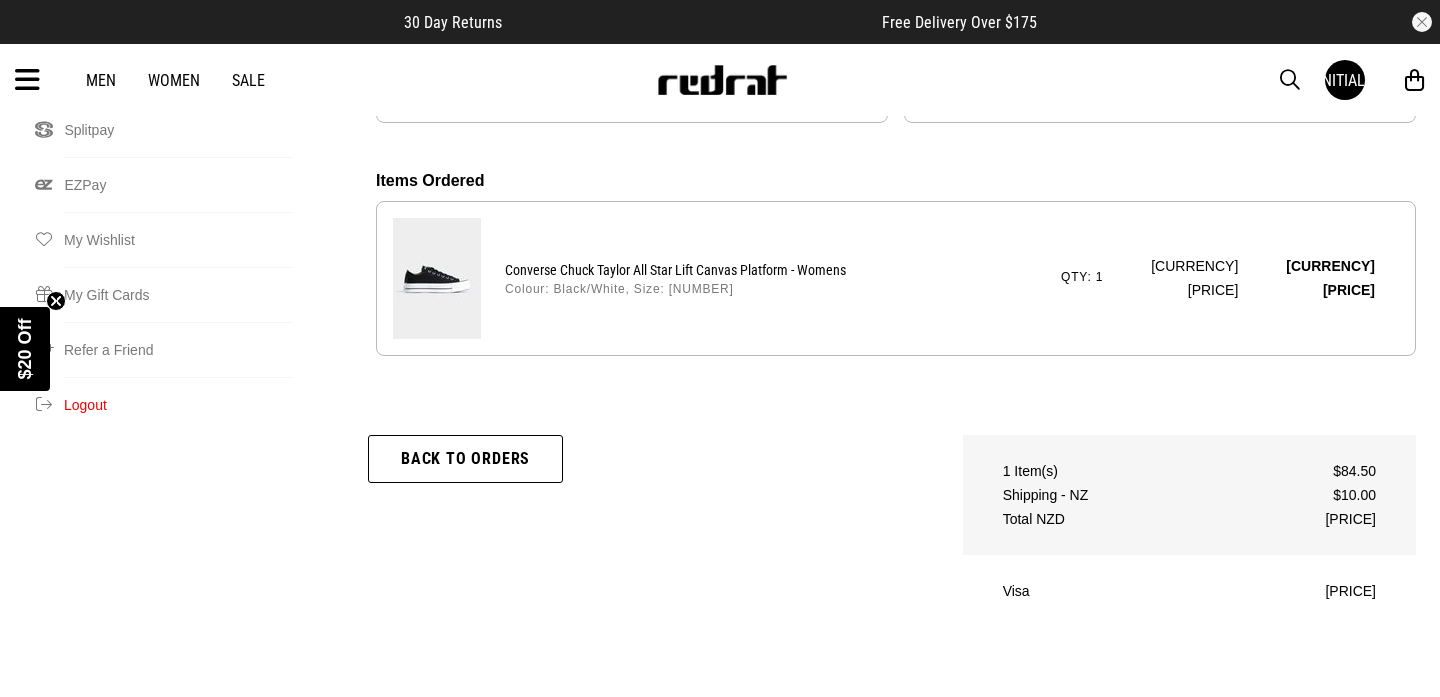 scroll, scrollTop: 480, scrollLeft: 0, axis: vertical 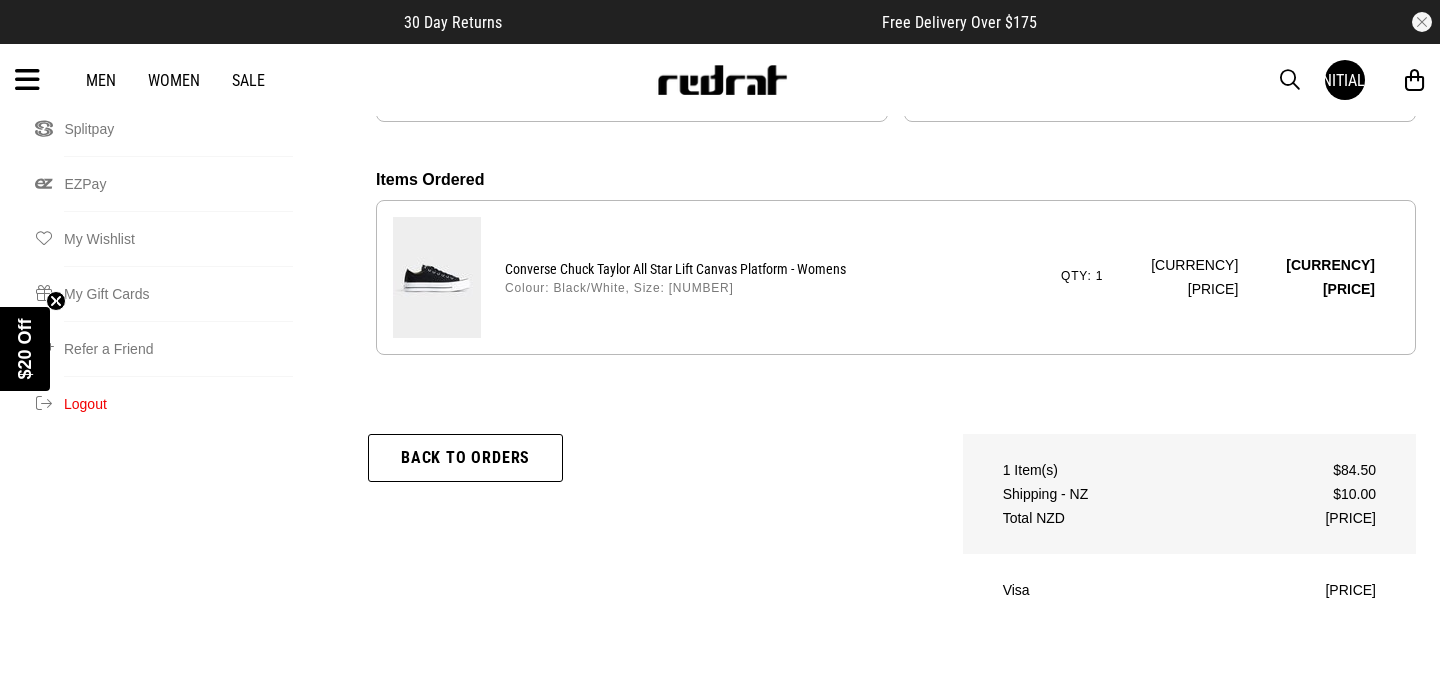 click on "Converse Chuck Taylor All Star Lift Canvas Platform - Womens" at bounding box center (675, 269) 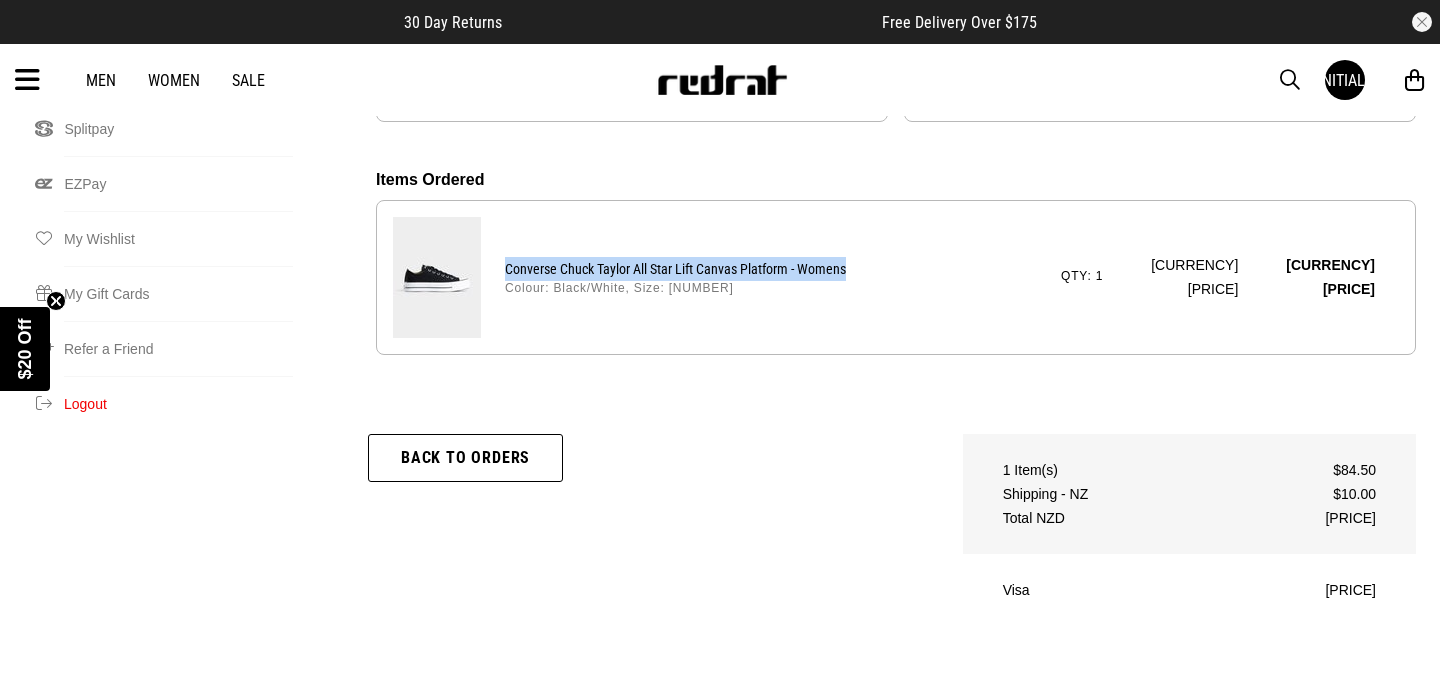 drag, startPoint x: 506, startPoint y: 270, endPoint x: 855, endPoint y: 272, distance: 349.00574 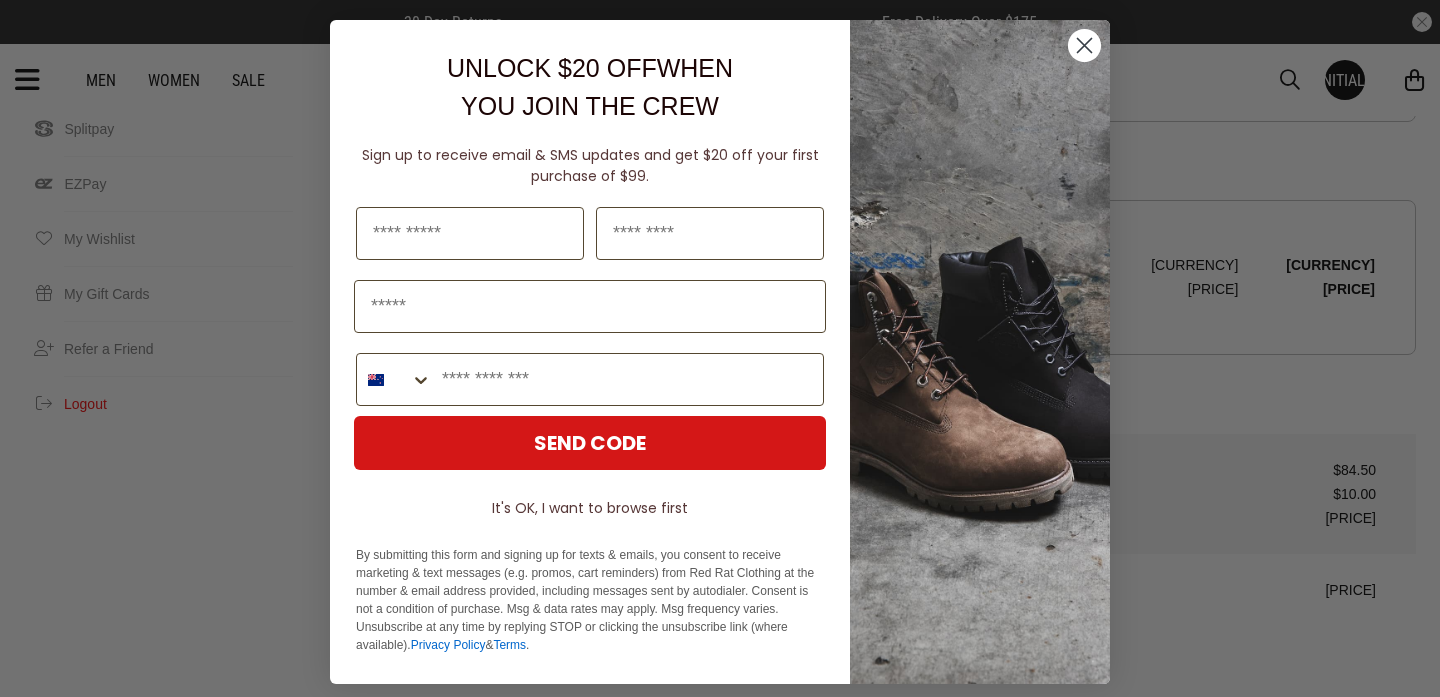 copy on "Converse Chuck Taylor All Star Lift Canvas Platform - Womens" 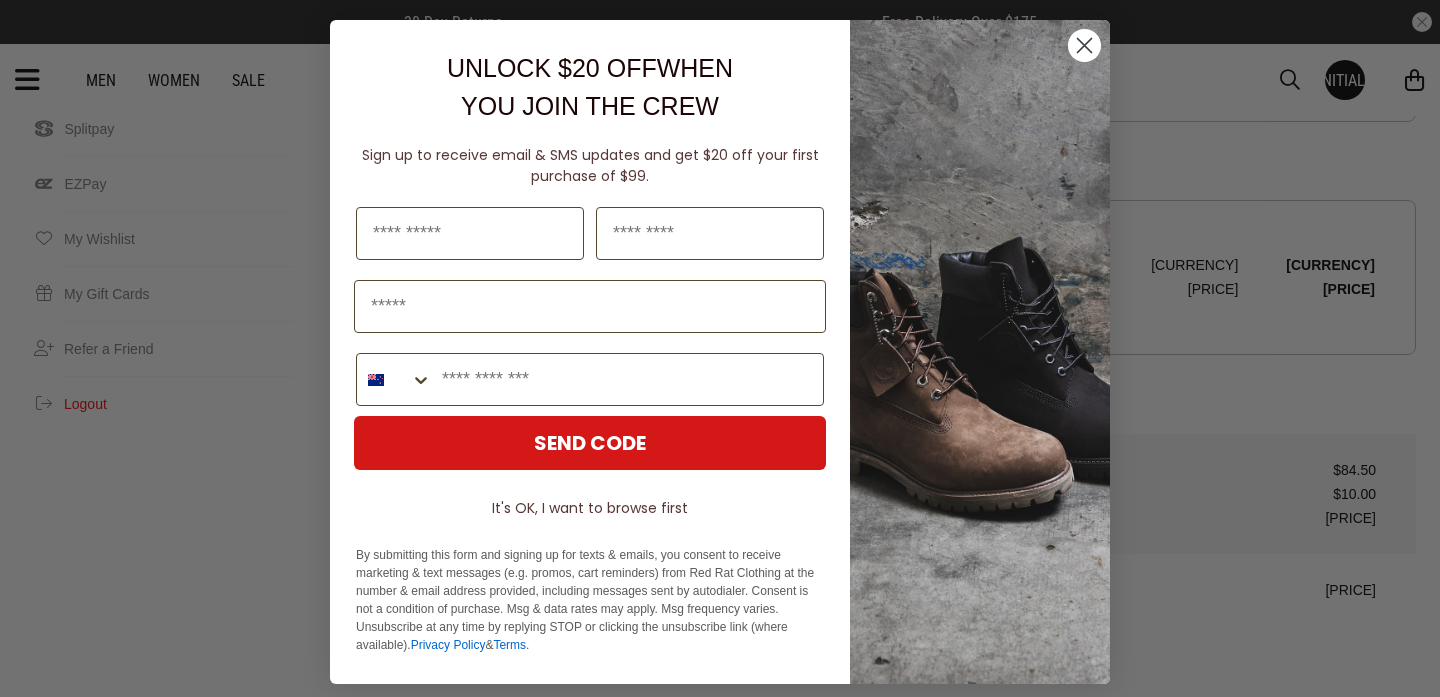 click 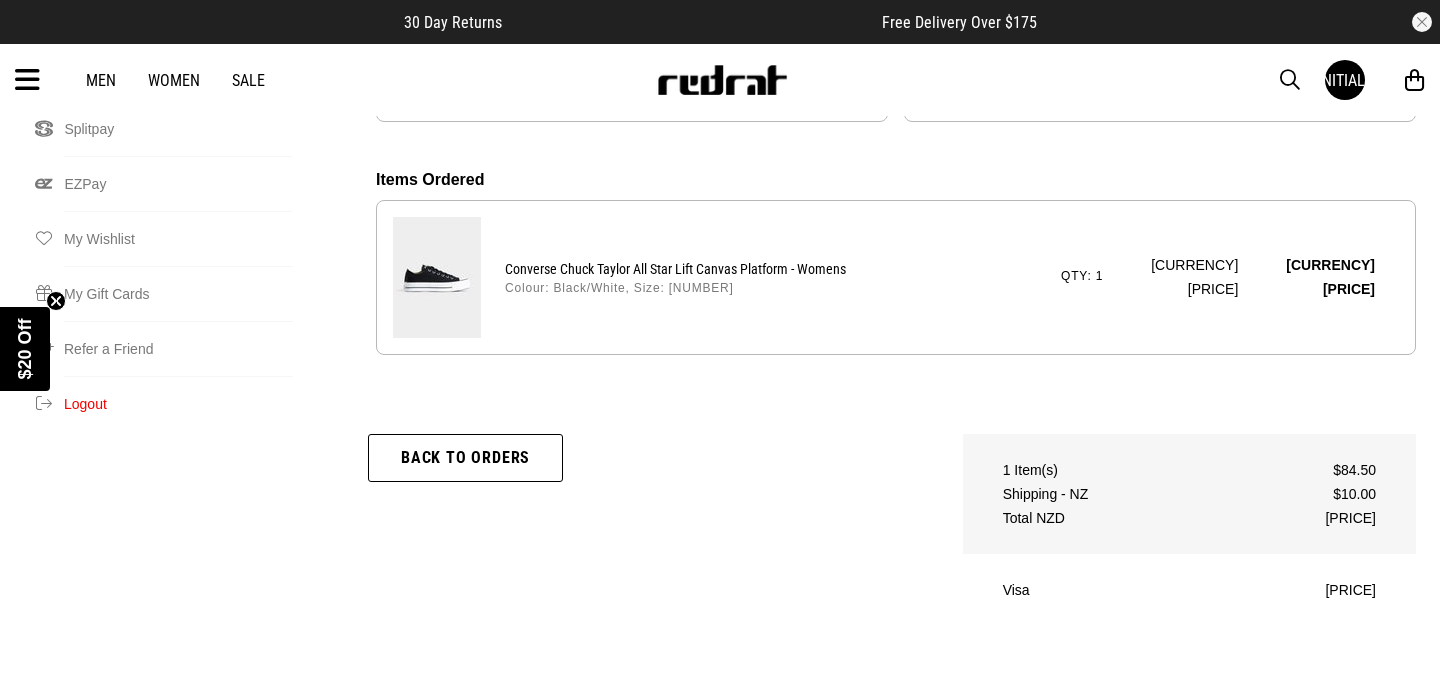 click at bounding box center (1290, 80) 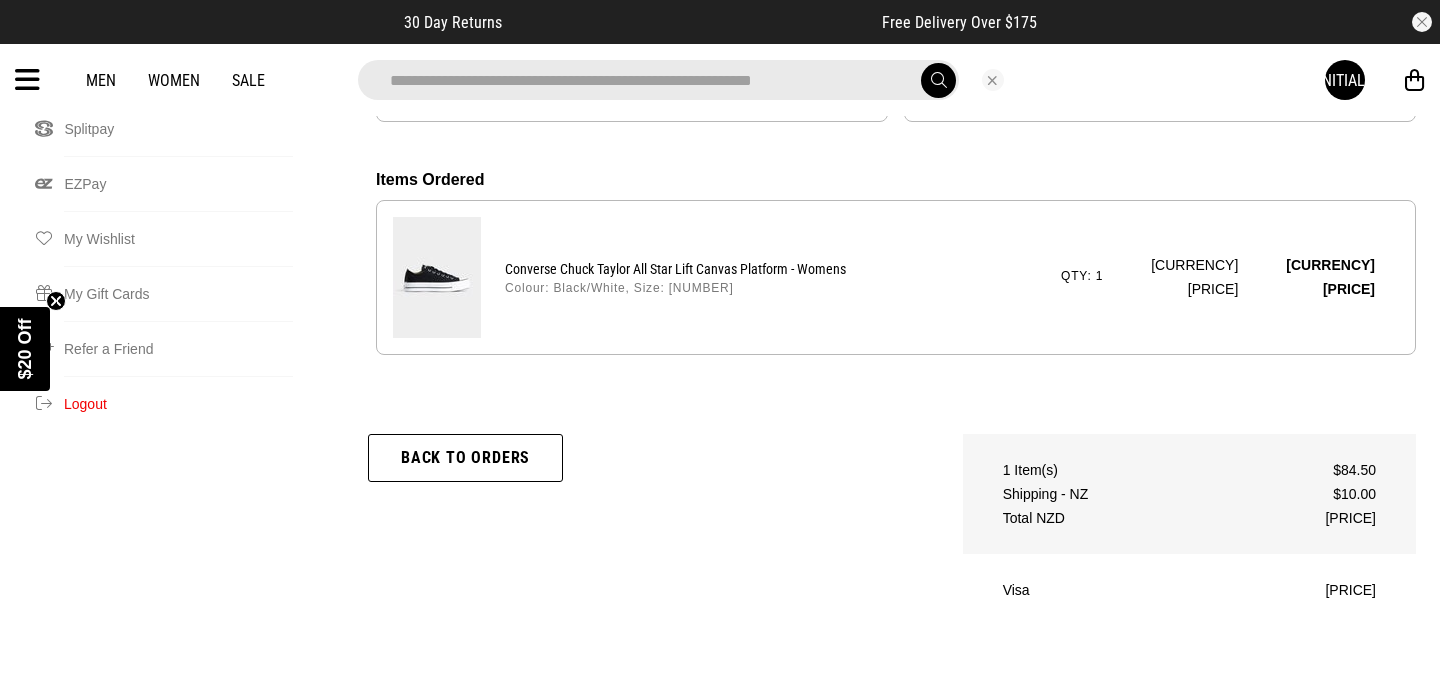 type on "**********" 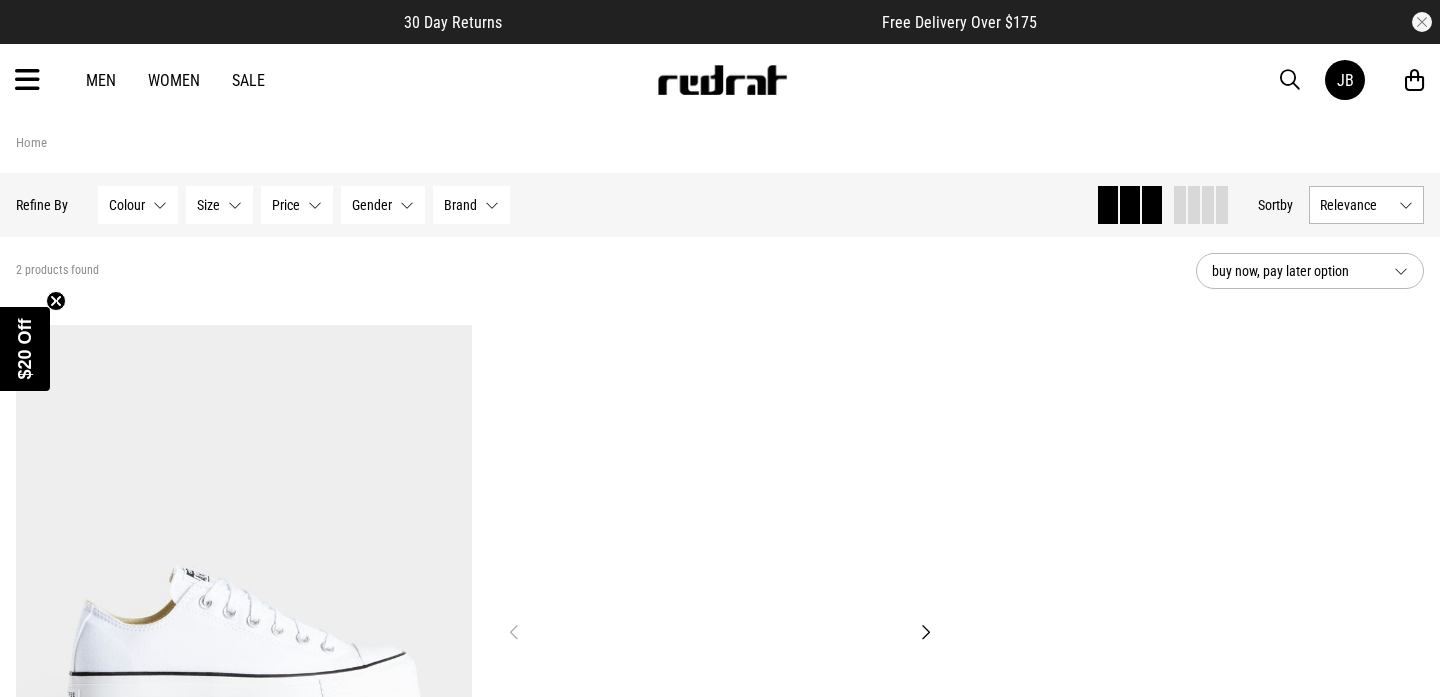 scroll, scrollTop: 0, scrollLeft: 0, axis: both 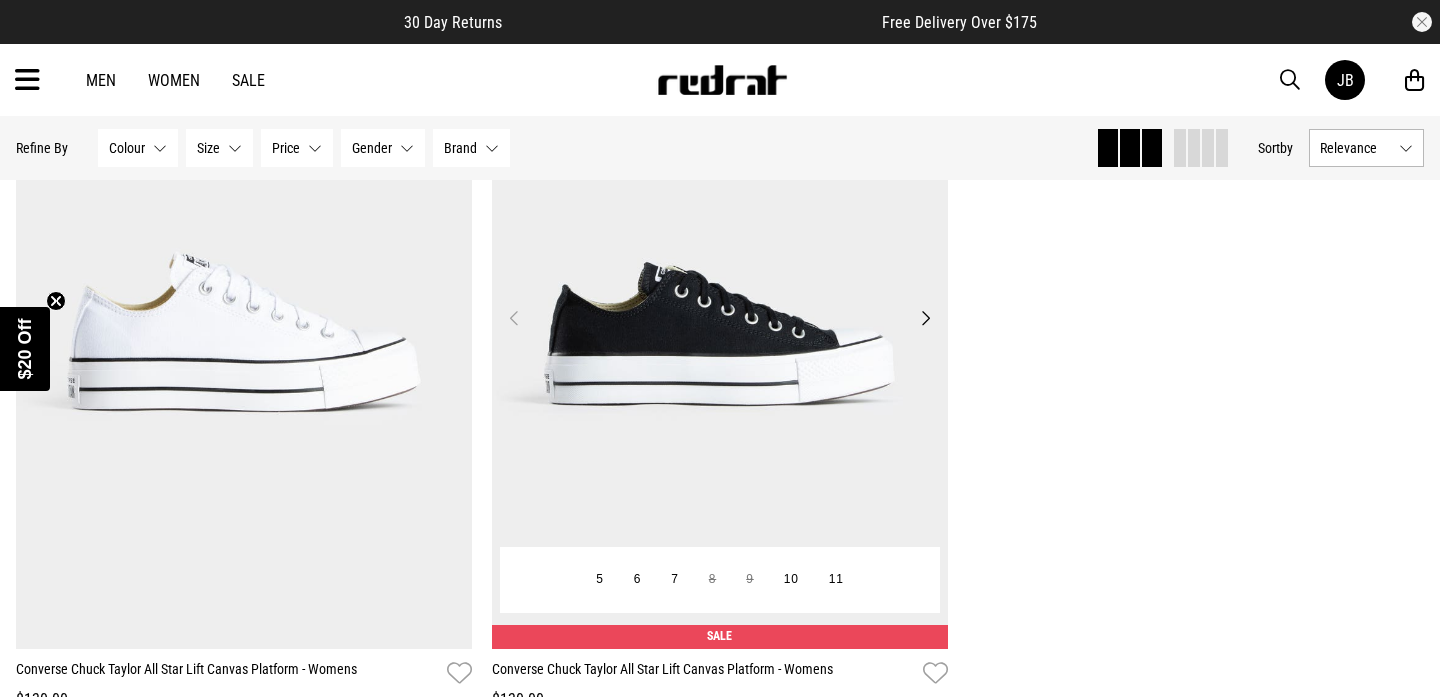 click at bounding box center (720, 330) 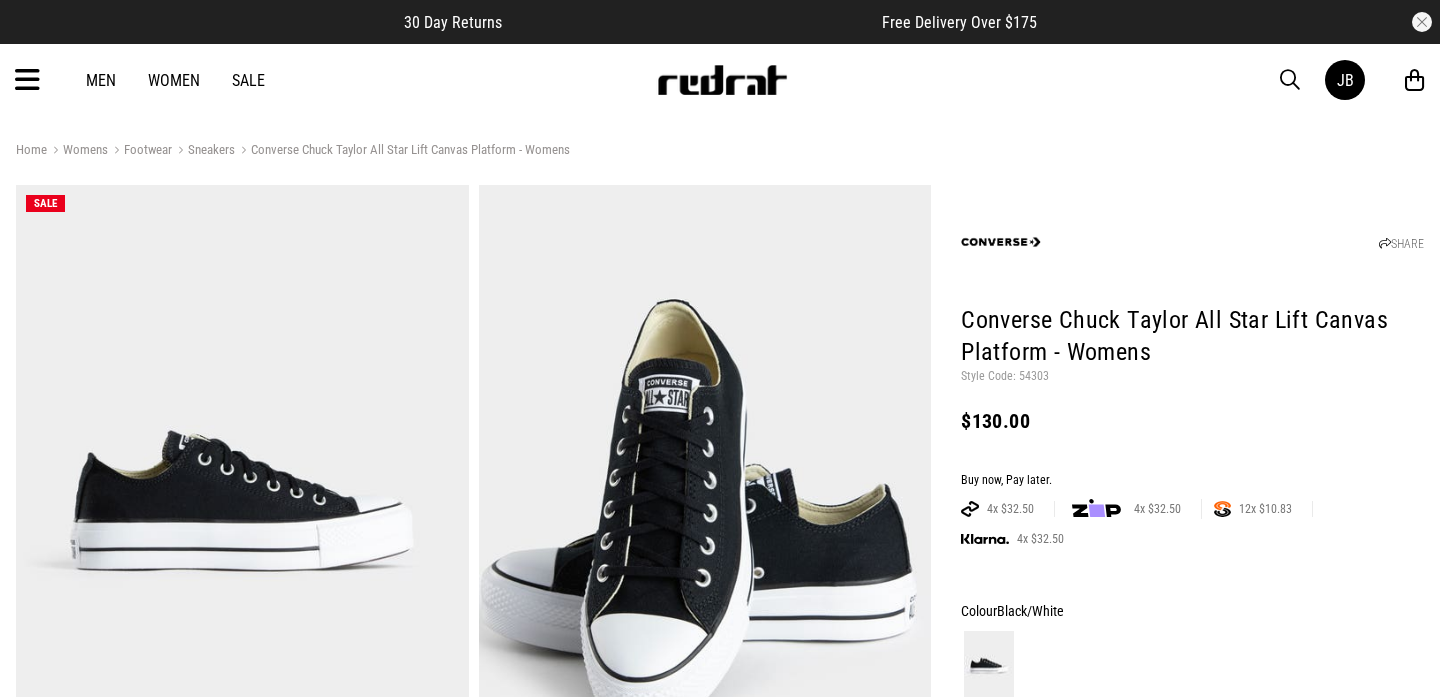 scroll, scrollTop: 0, scrollLeft: 0, axis: both 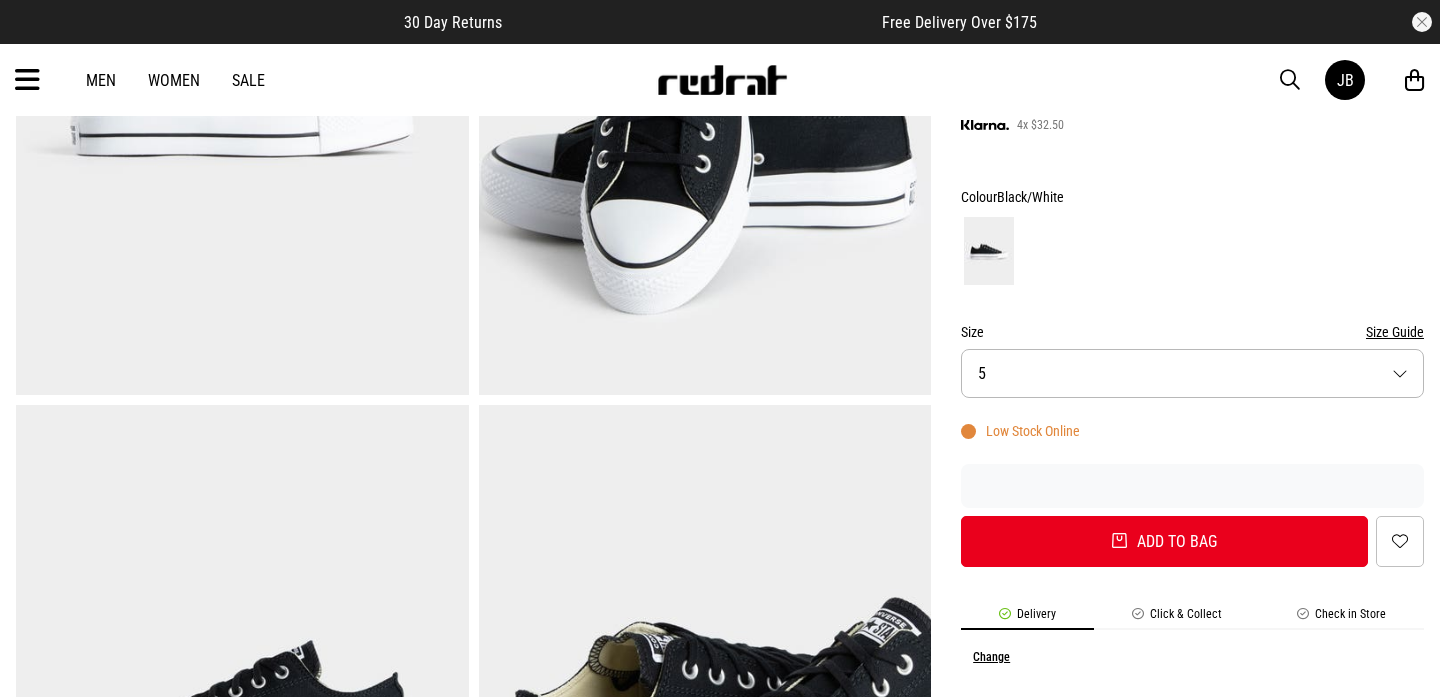 click on "Size 5" at bounding box center [1192, 373] 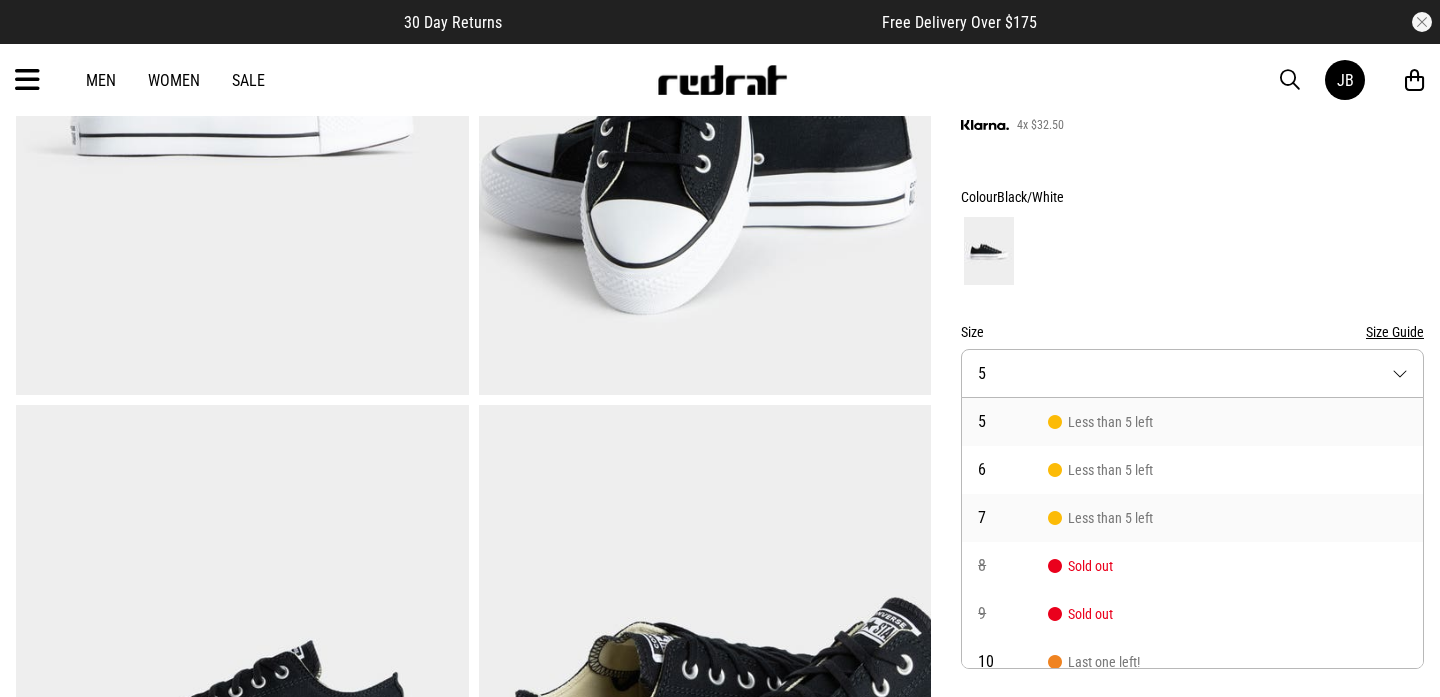 scroll, scrollTop: 66, scrollLeft: 0, axis: vertical 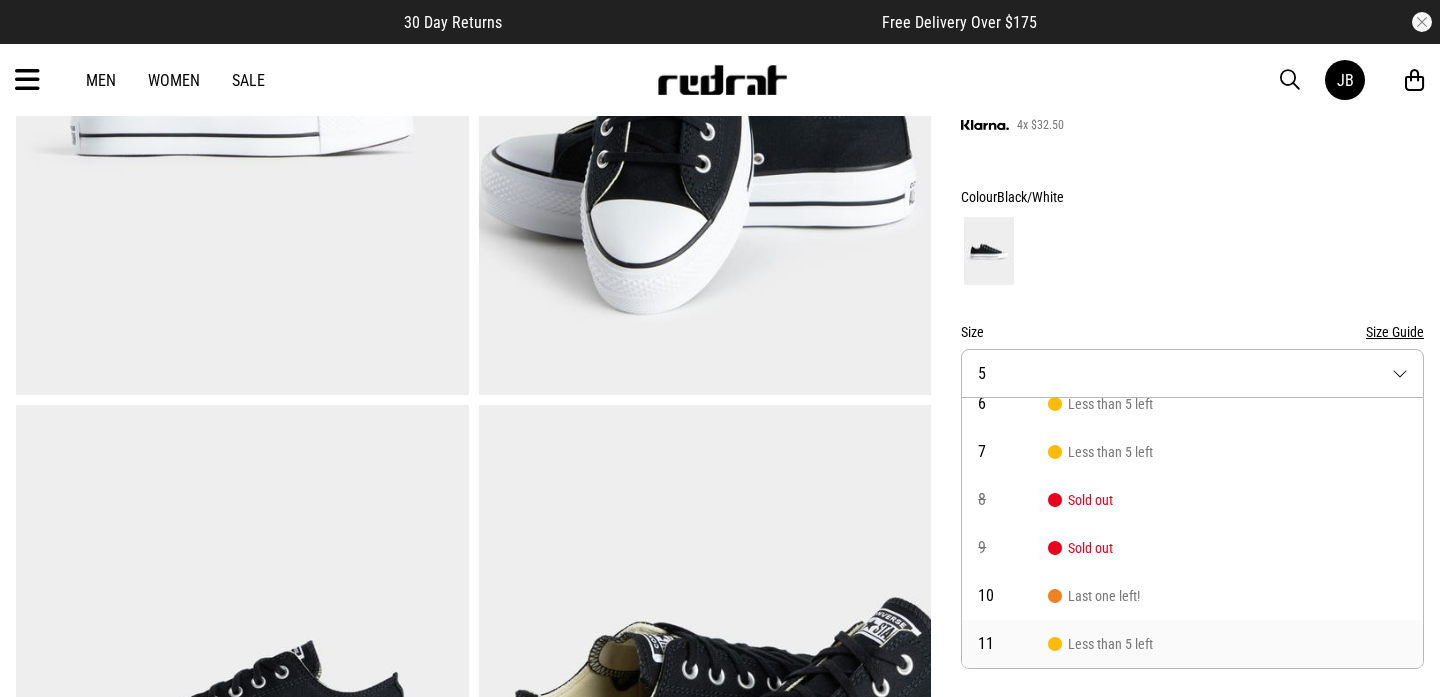 click on "Less than 5 left" at bounding box center [1100, 644] 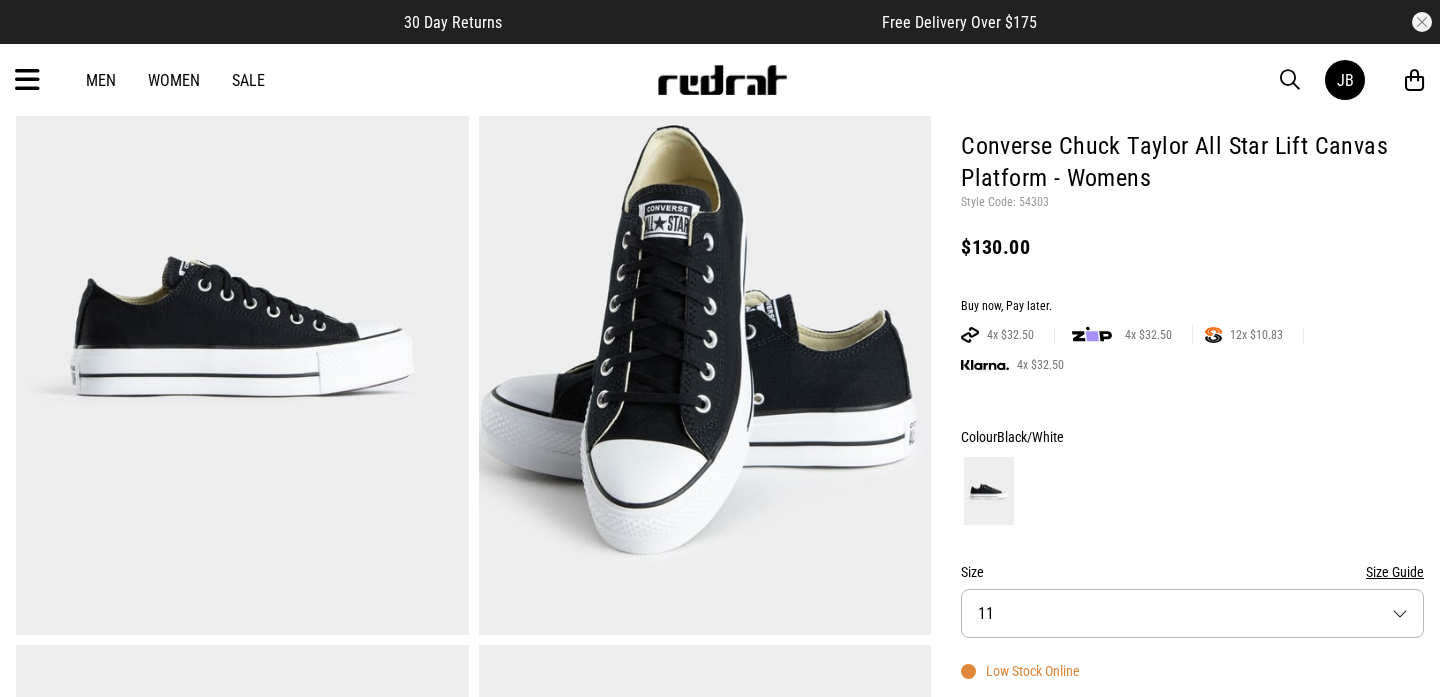 scroll, scrollTop: 146, scrollLeft: 0, axis: vertical 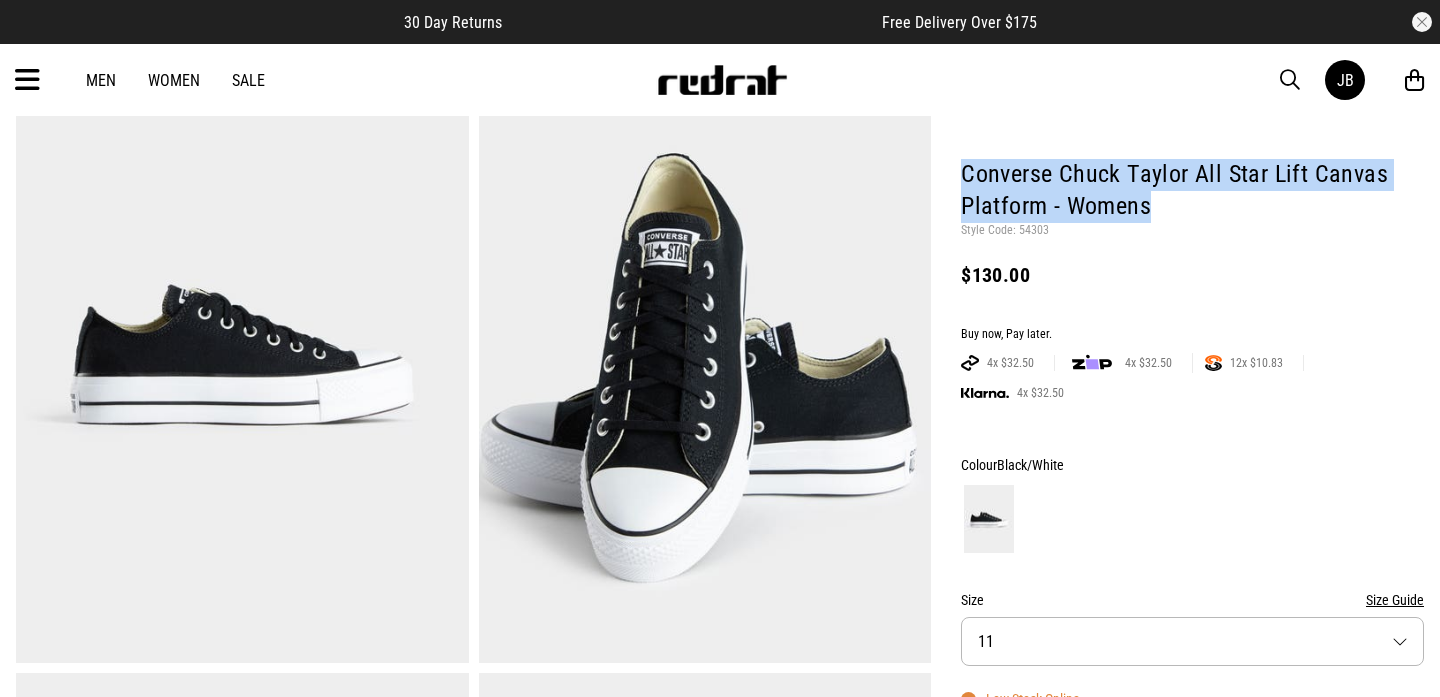 drag, startPoint x: 1165, startPoint y: 195, endPoint x: 958, endPoint y: 168, distance: 208.75345 